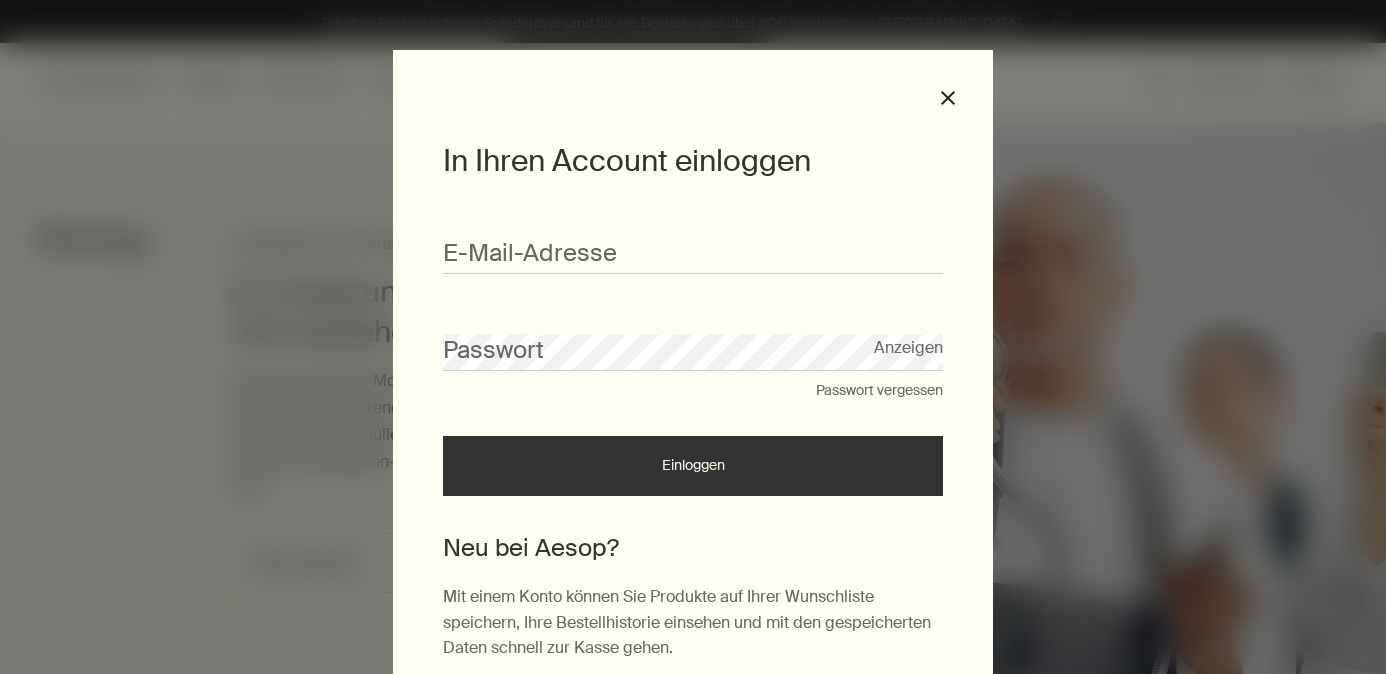 scroll, scrollTop: 0, scrollLeft: 0, axis: both 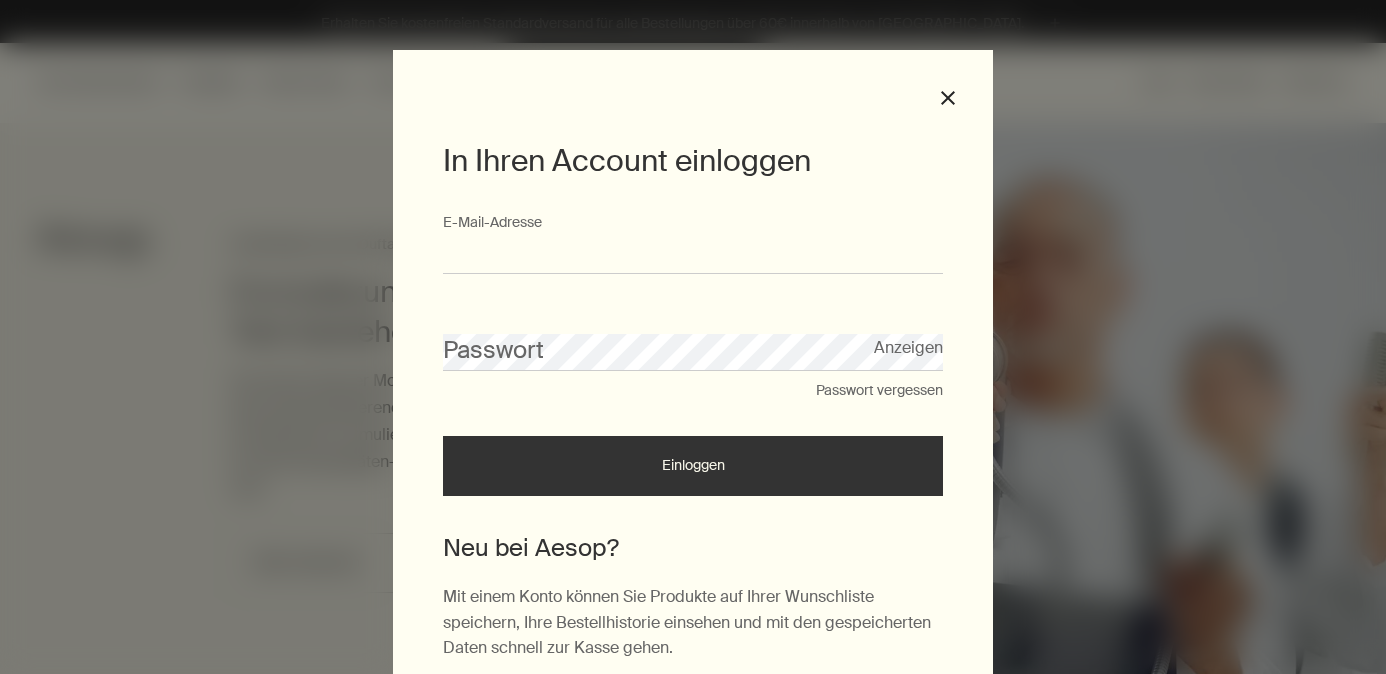 click on "E-Mail-Ad­res­se" at bounding box center (693, 255) 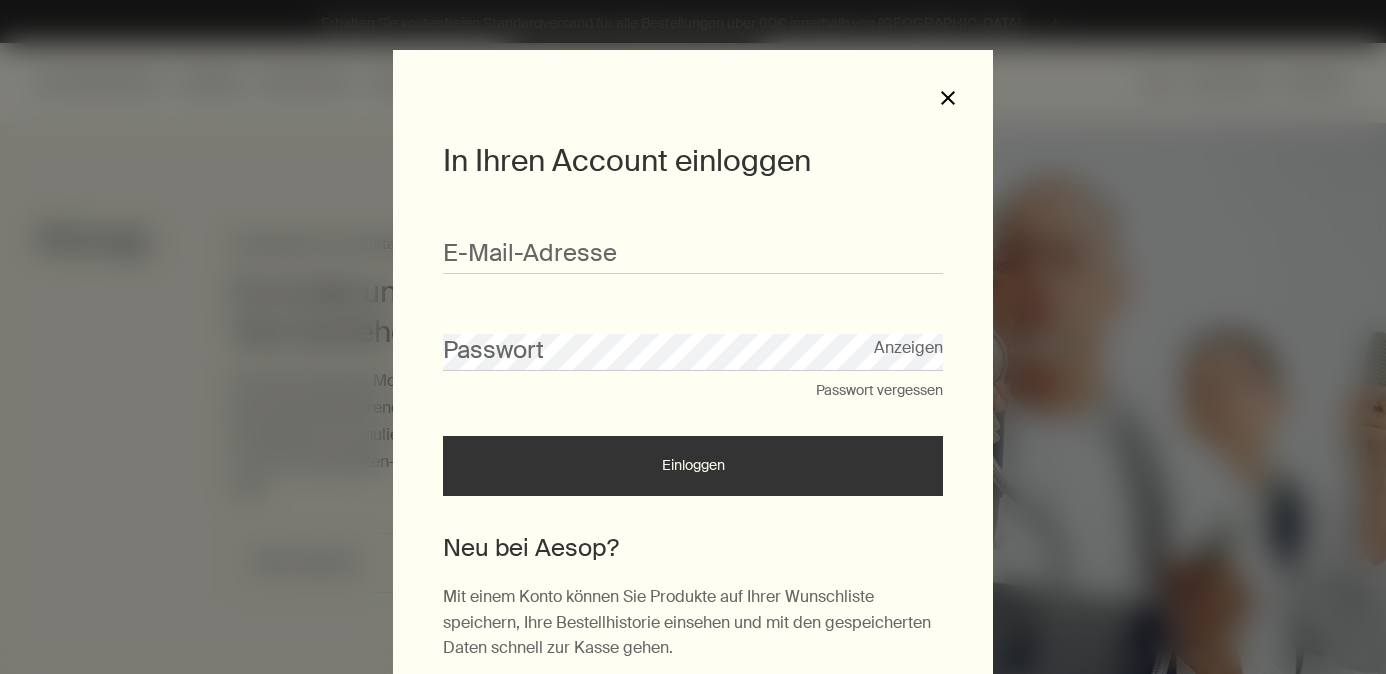 click on "close" at bounding box center (948, 98) 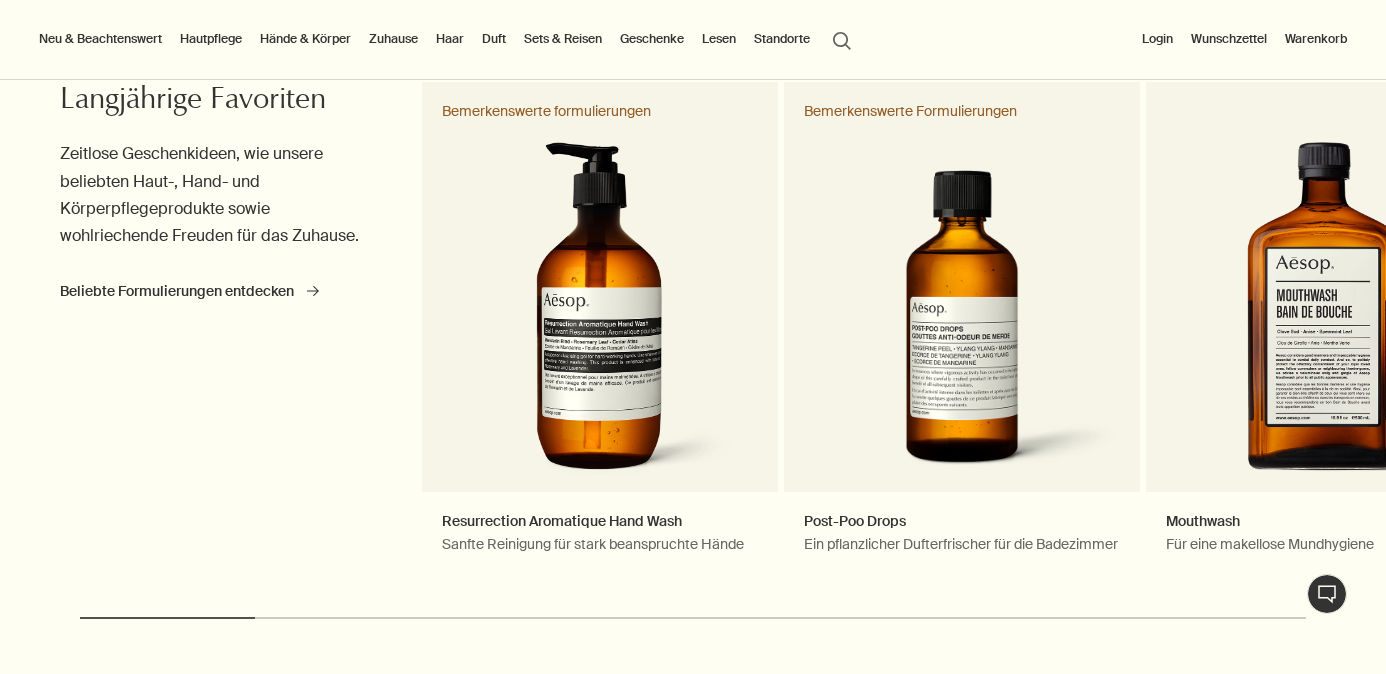 scroll, scrollTop: 899, scrollLeft: 0, axis: vertical 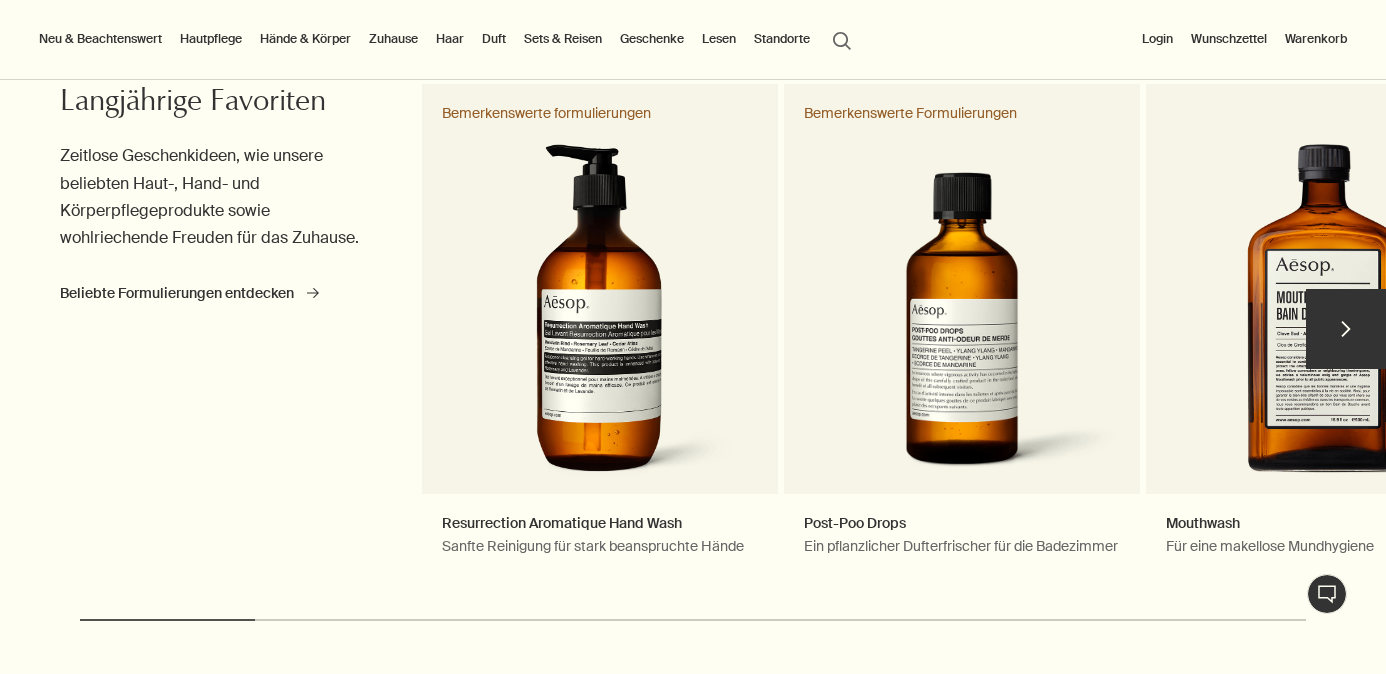 click on "chevron" at bounding box center (1346, 329) 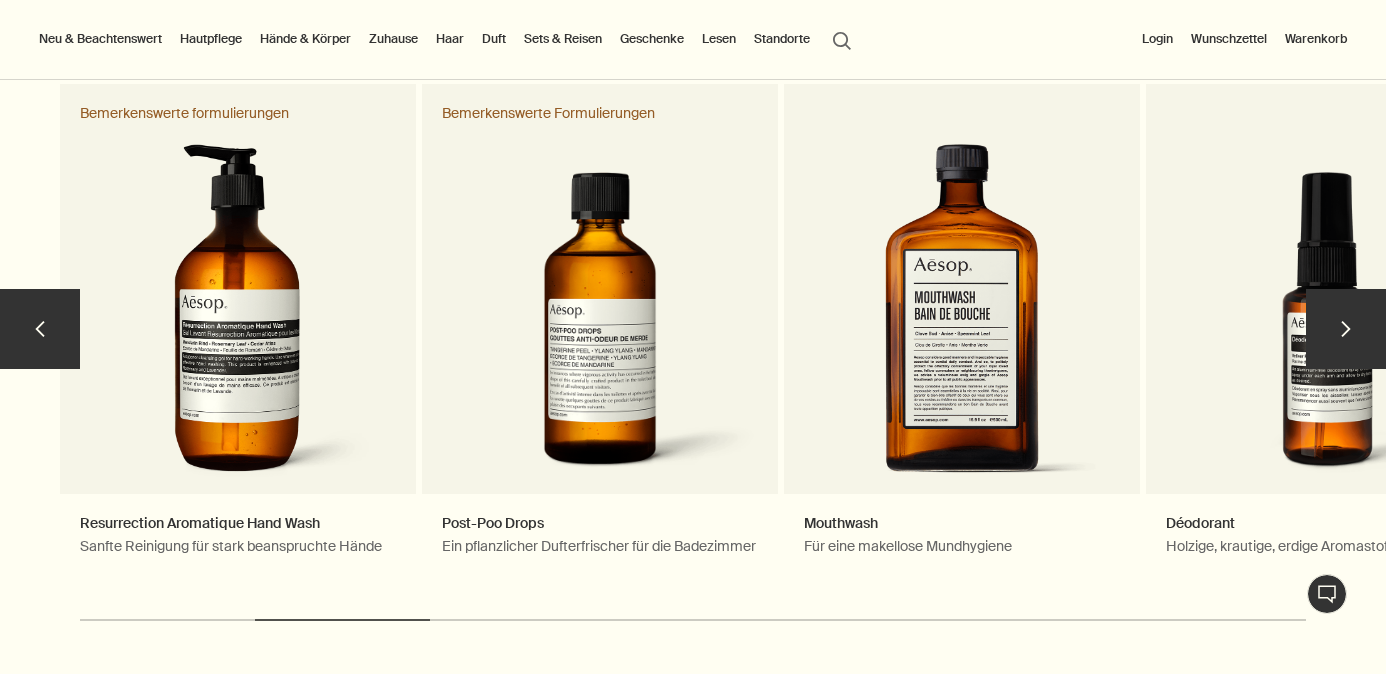 click on "chevron" at bounding box center (1346, 329) 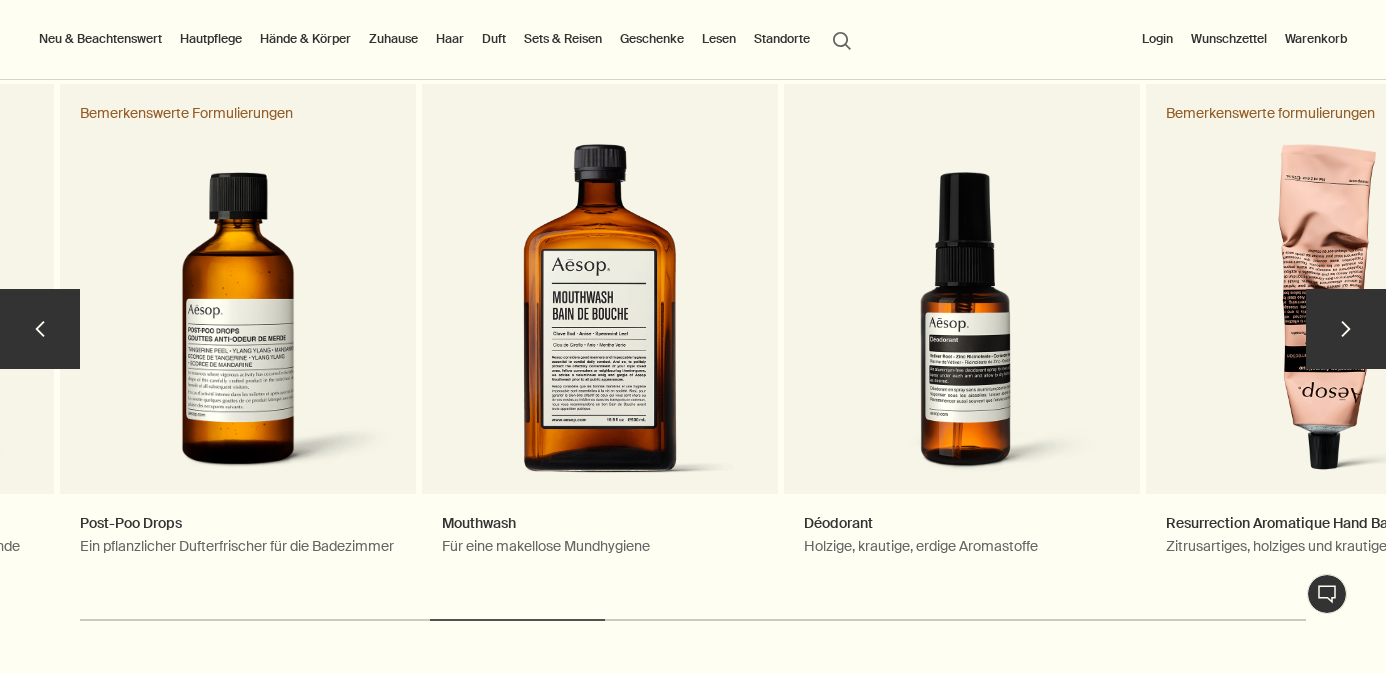 click on "chevron" at bounding box center (1346, 329) 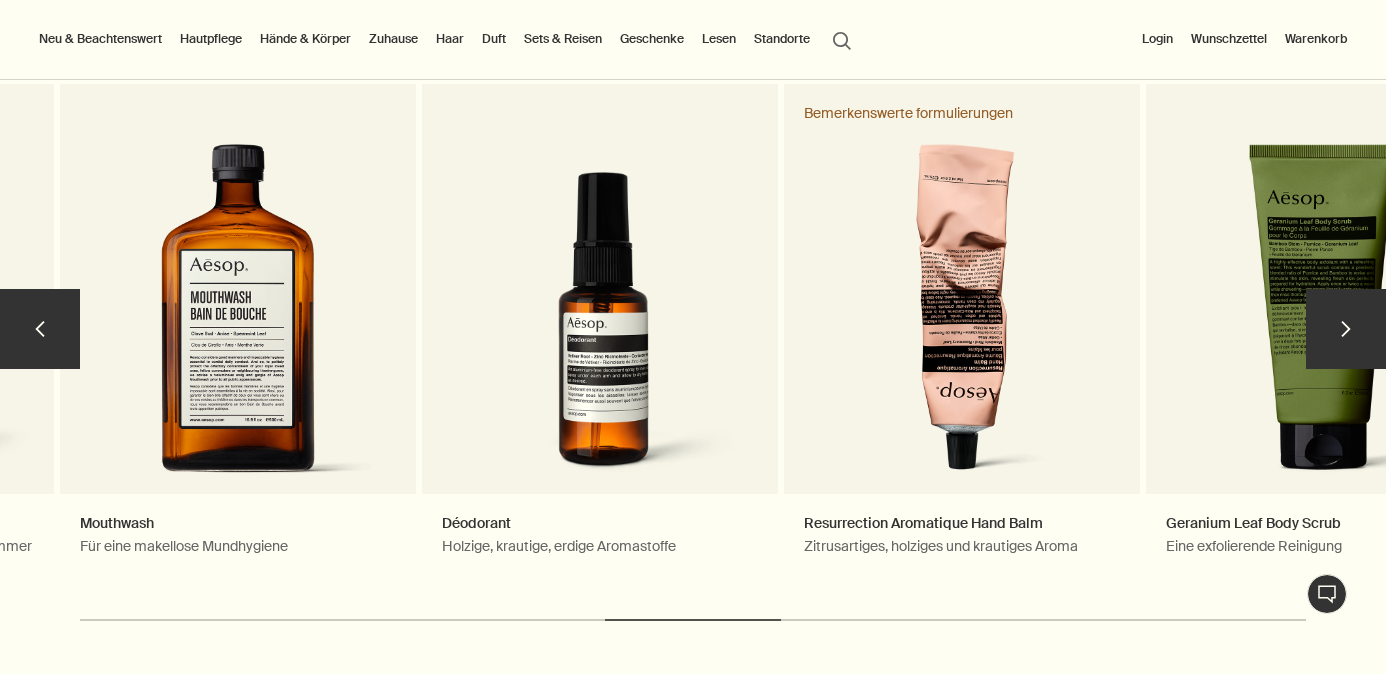click on "chevron" at bounding box center (1346, 329) 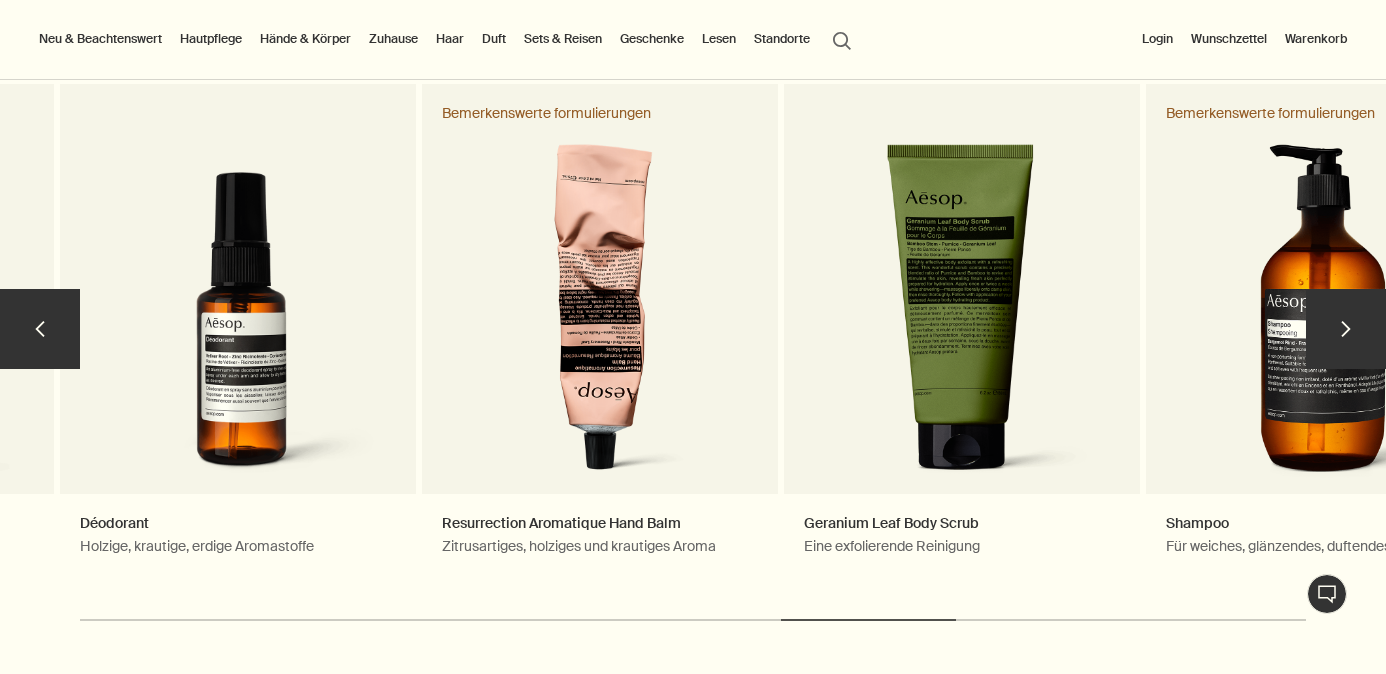 click on "chevron" at bounding box center (1346, 329) 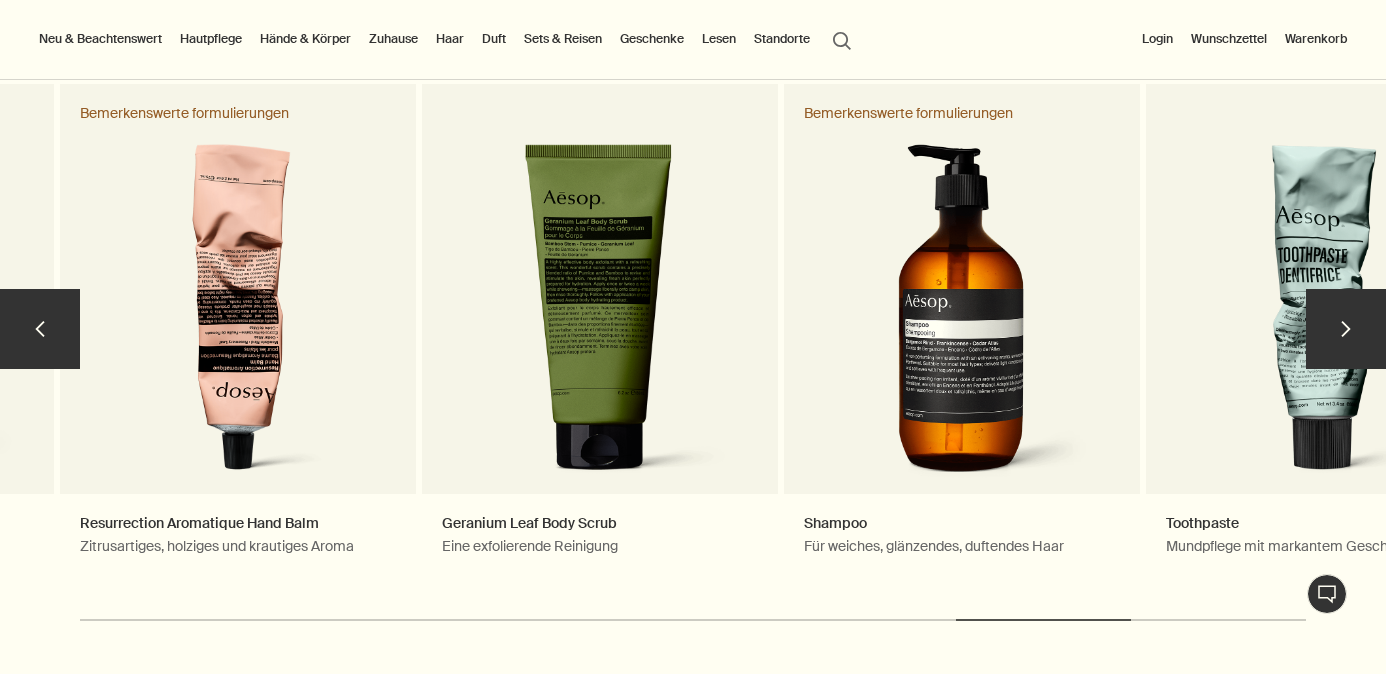 click on "chevron" at bounding box center [1346, 329] 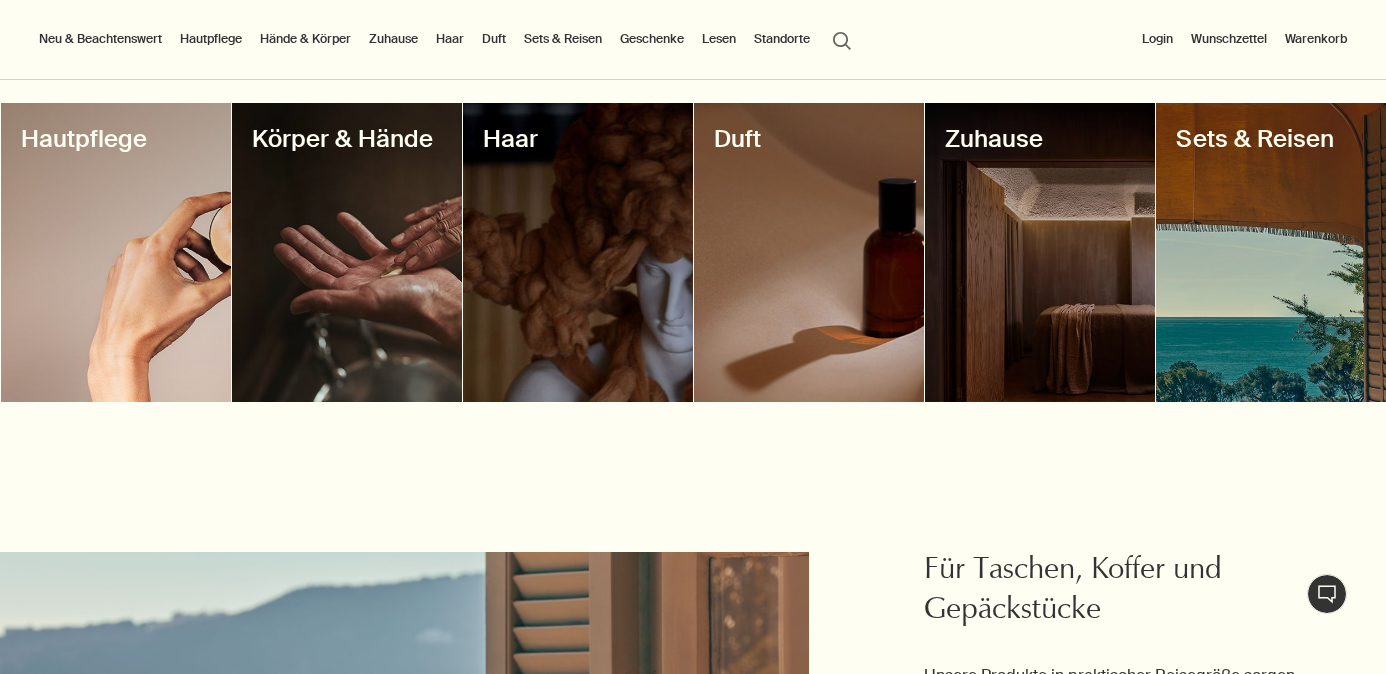 scroll, scrollTop: 1715, scrollLeft: 0, axis: vertical 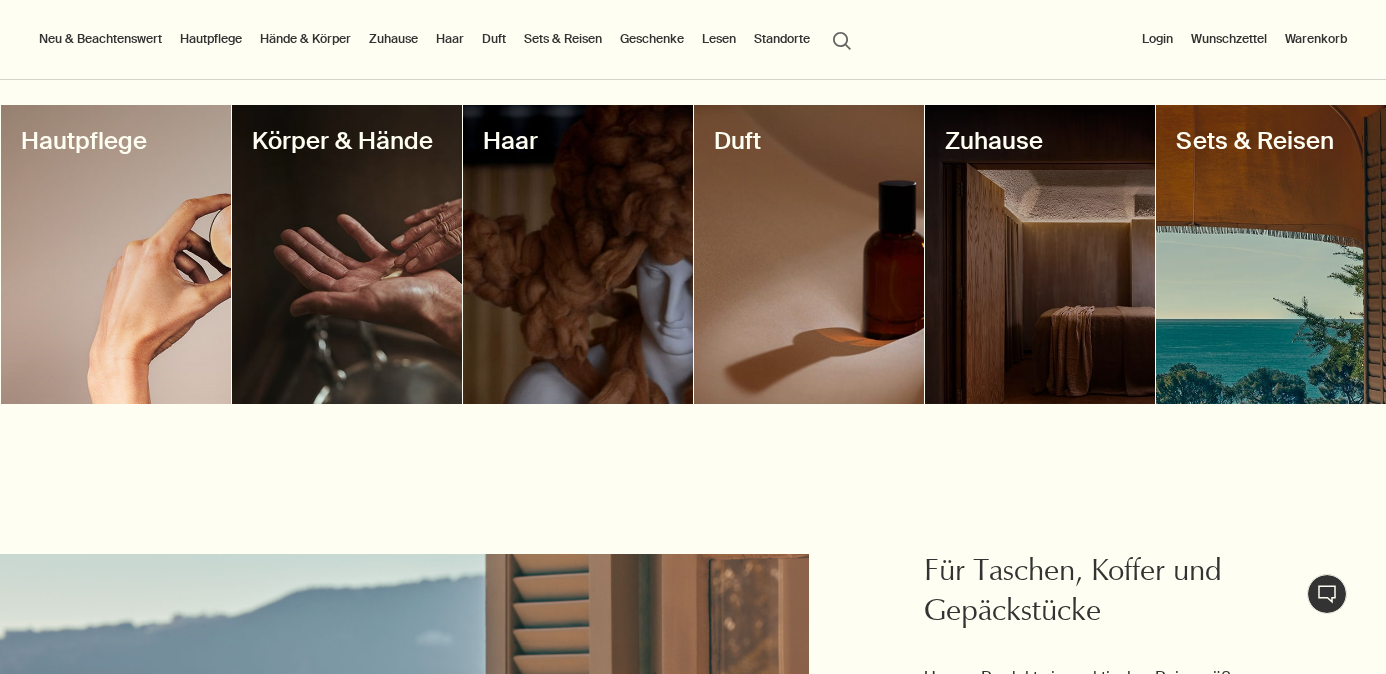 click at bounding box center [1040, 254] 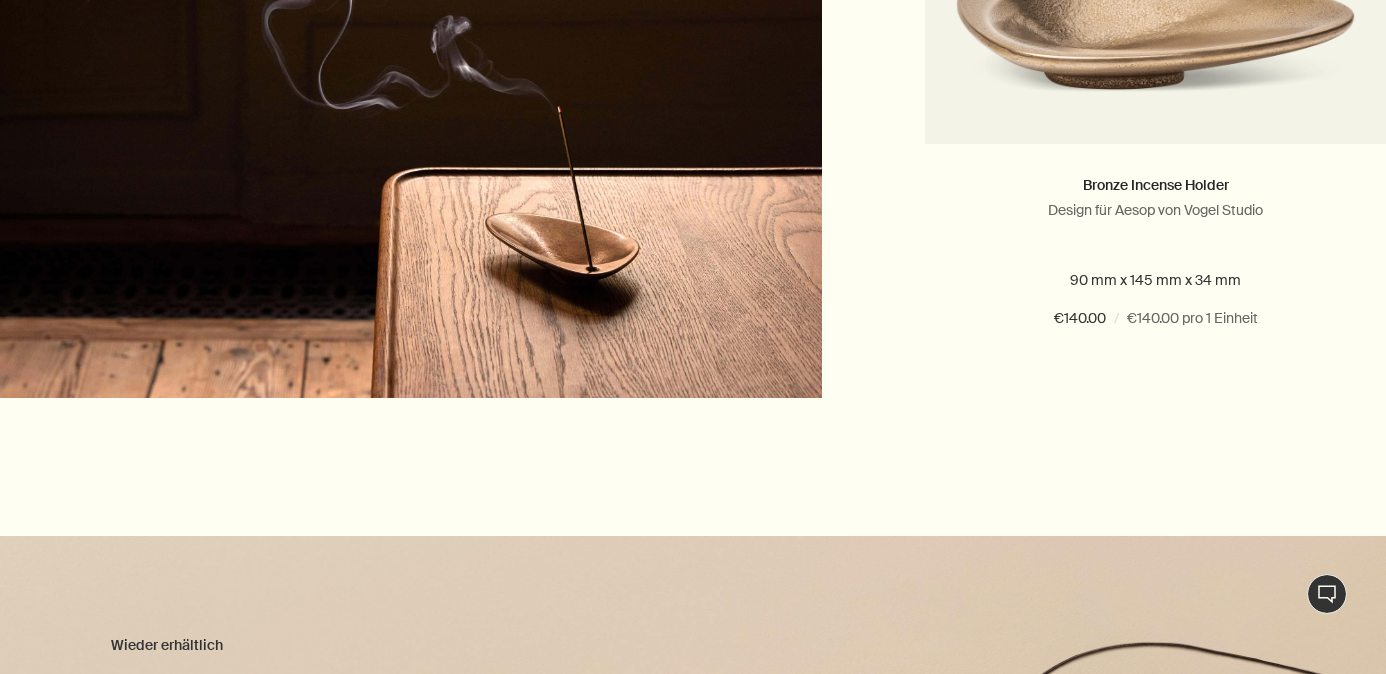 scroll, scrollTop: 3729, scrollLeft: 0, axis: vertical 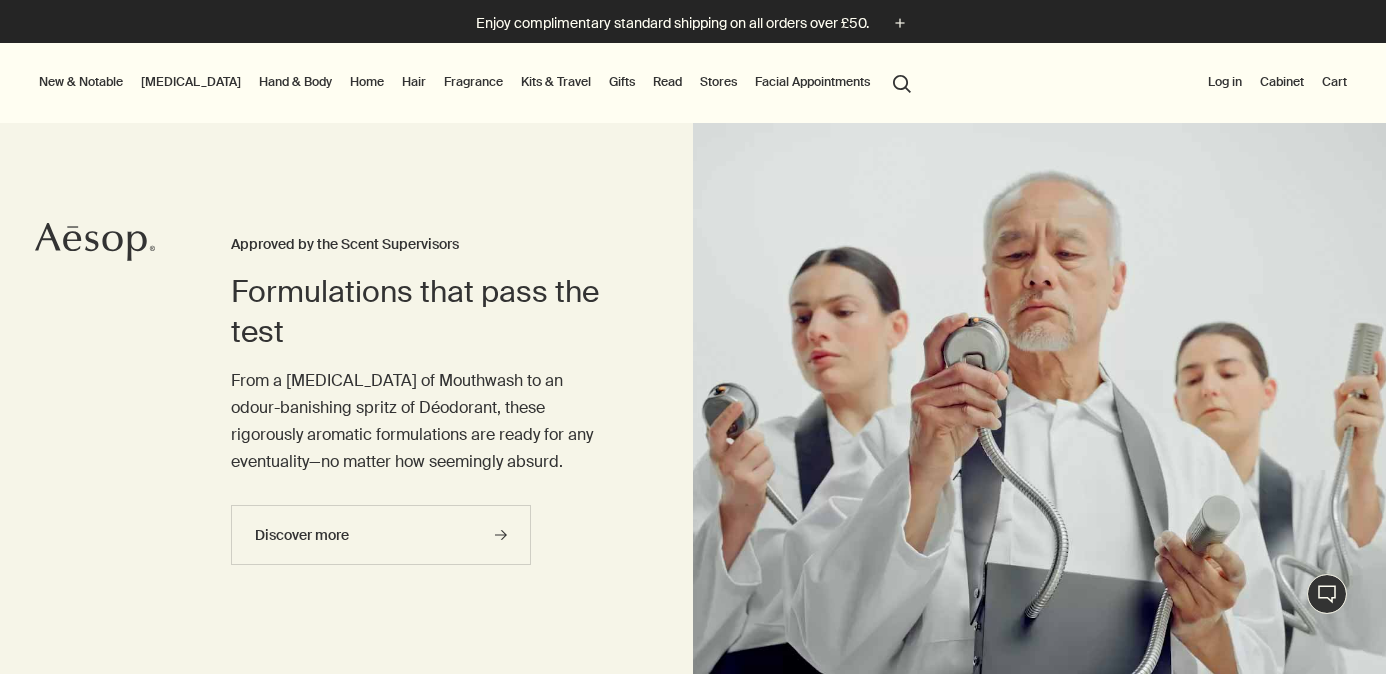 click on "Log in" at bounding box center (1225, 82) 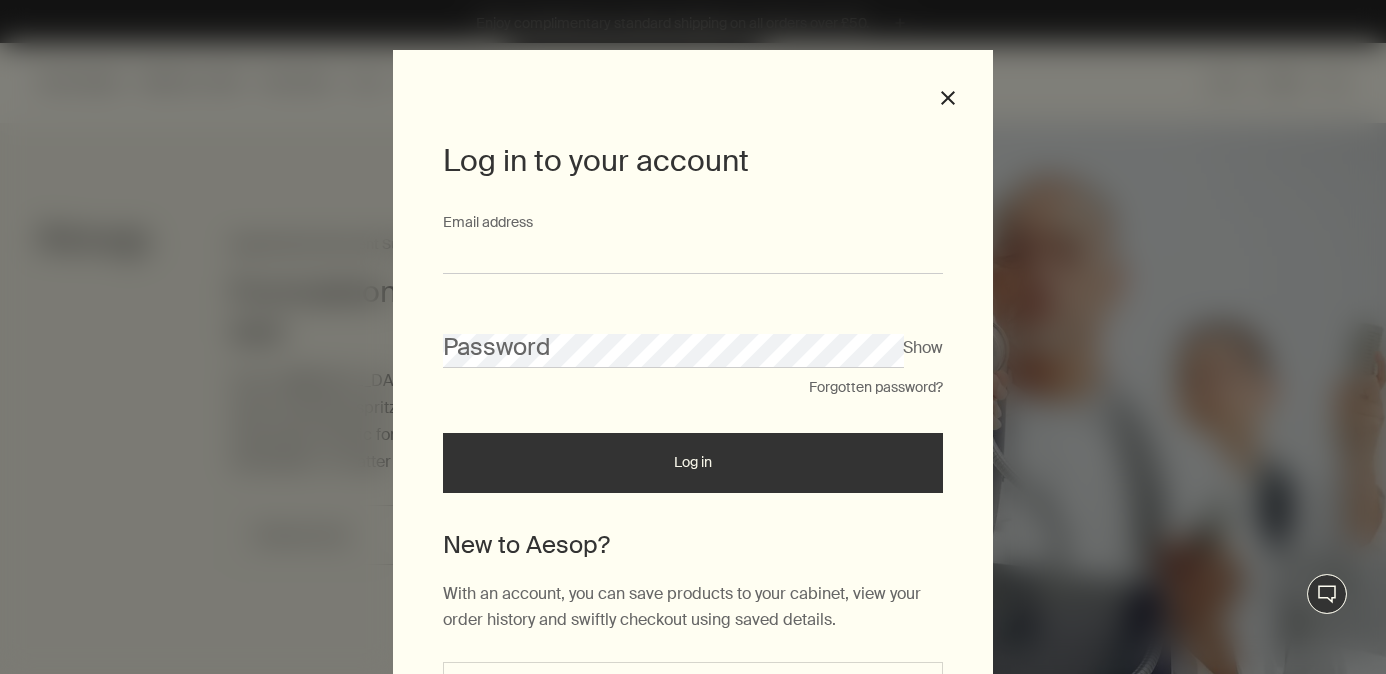 click on "Email address" at bounding box center (693, 255) 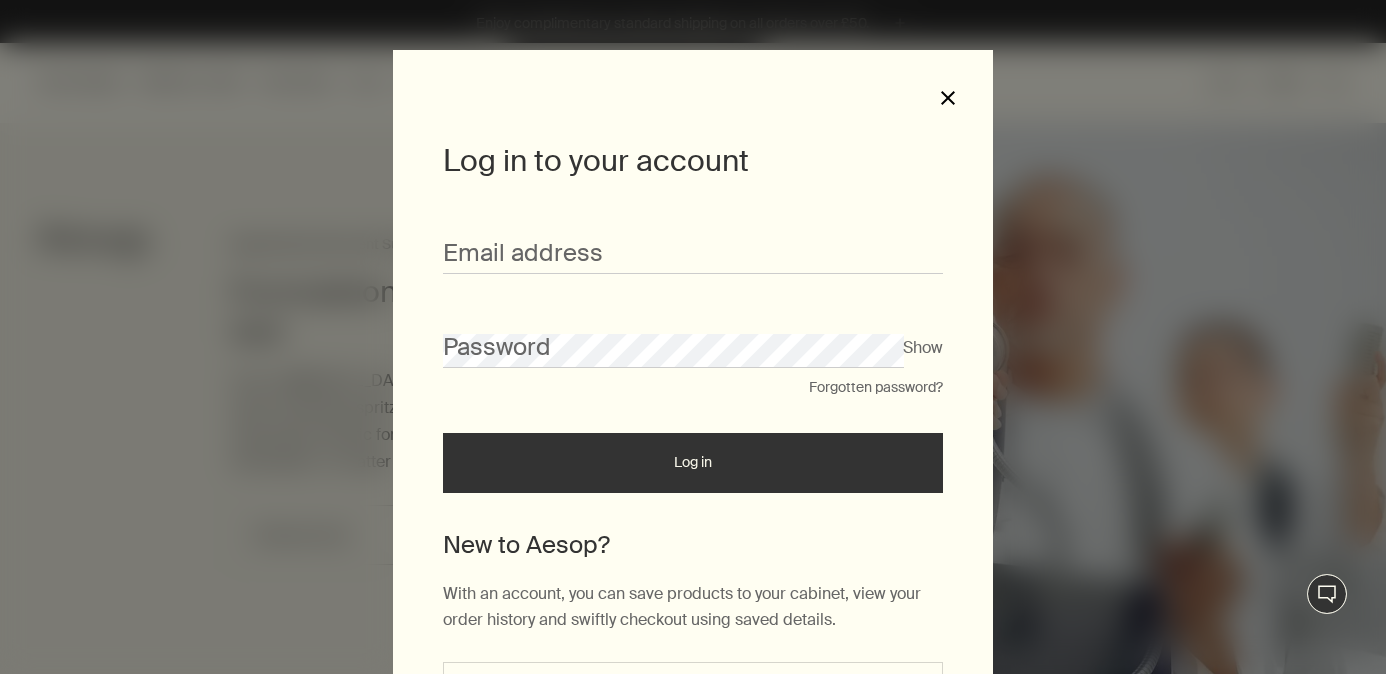 click on "close" at bounding box center [948, 98] 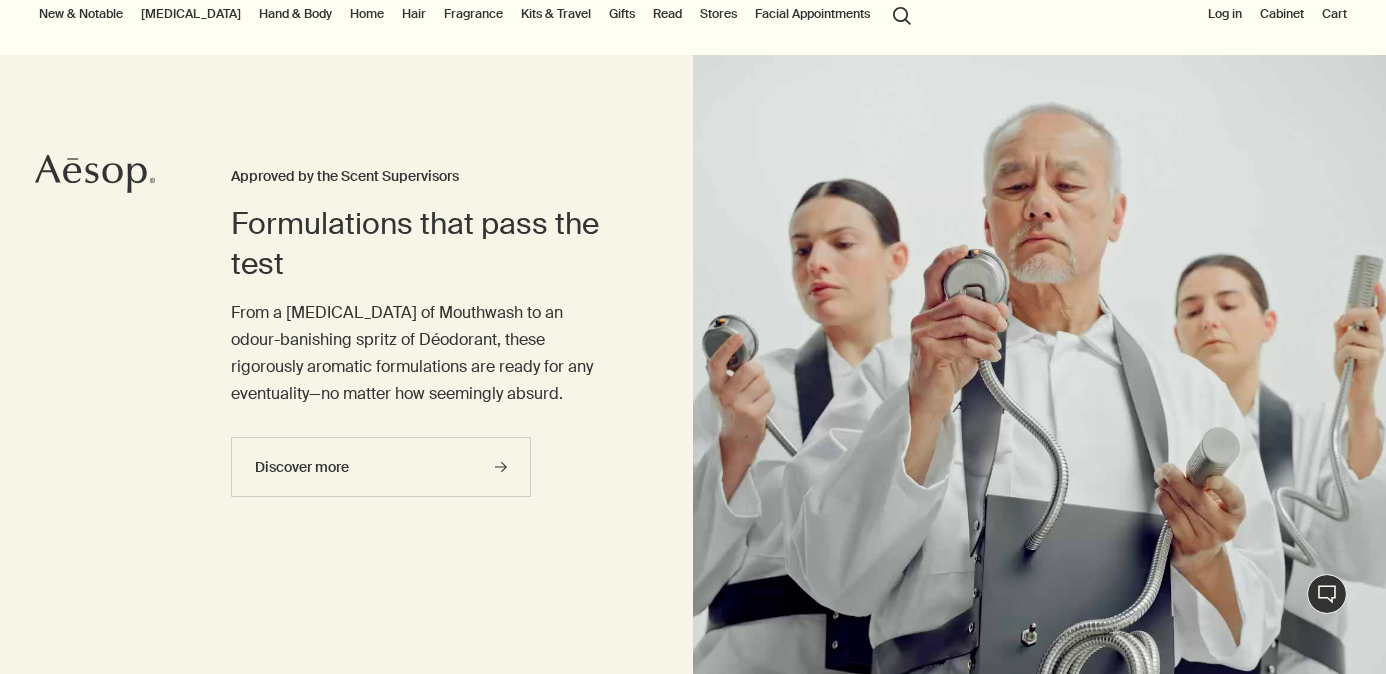 scroll, scrollTop: 0, scrollLeft: 0, axis: both 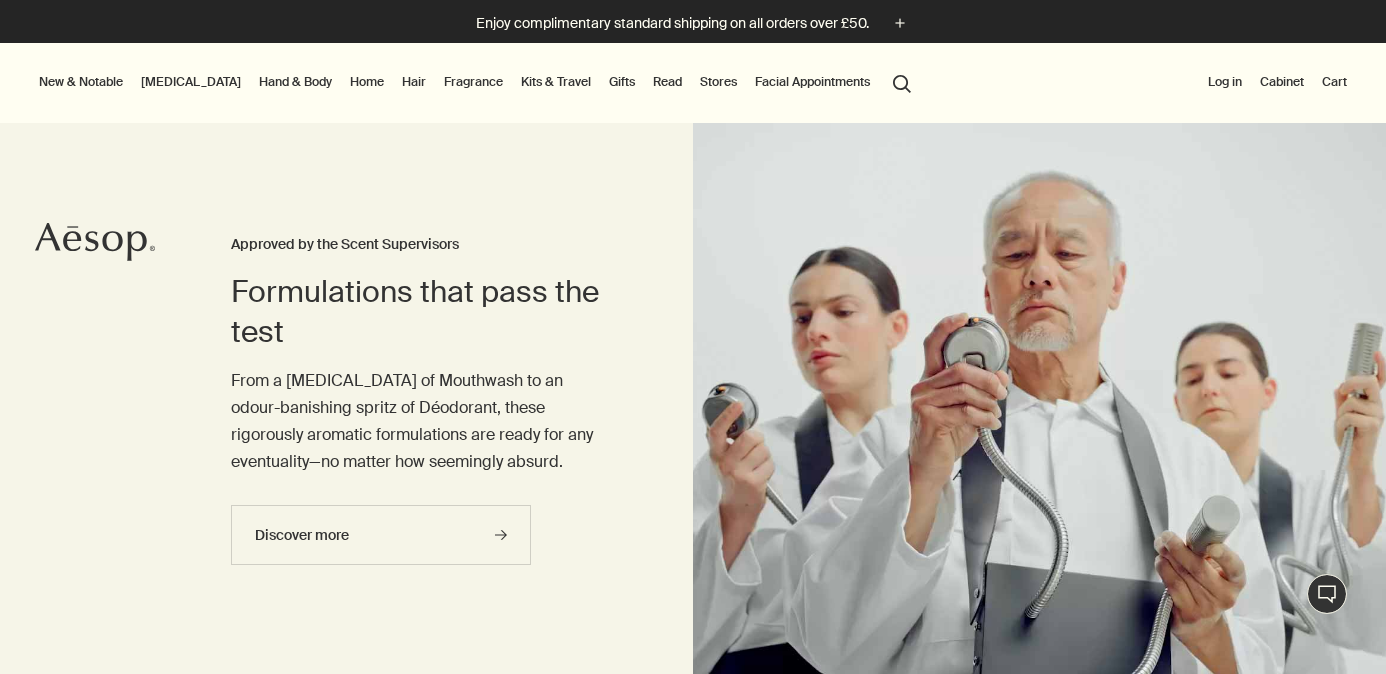 click on "Hand & Body" at bounding box center [295, 82] 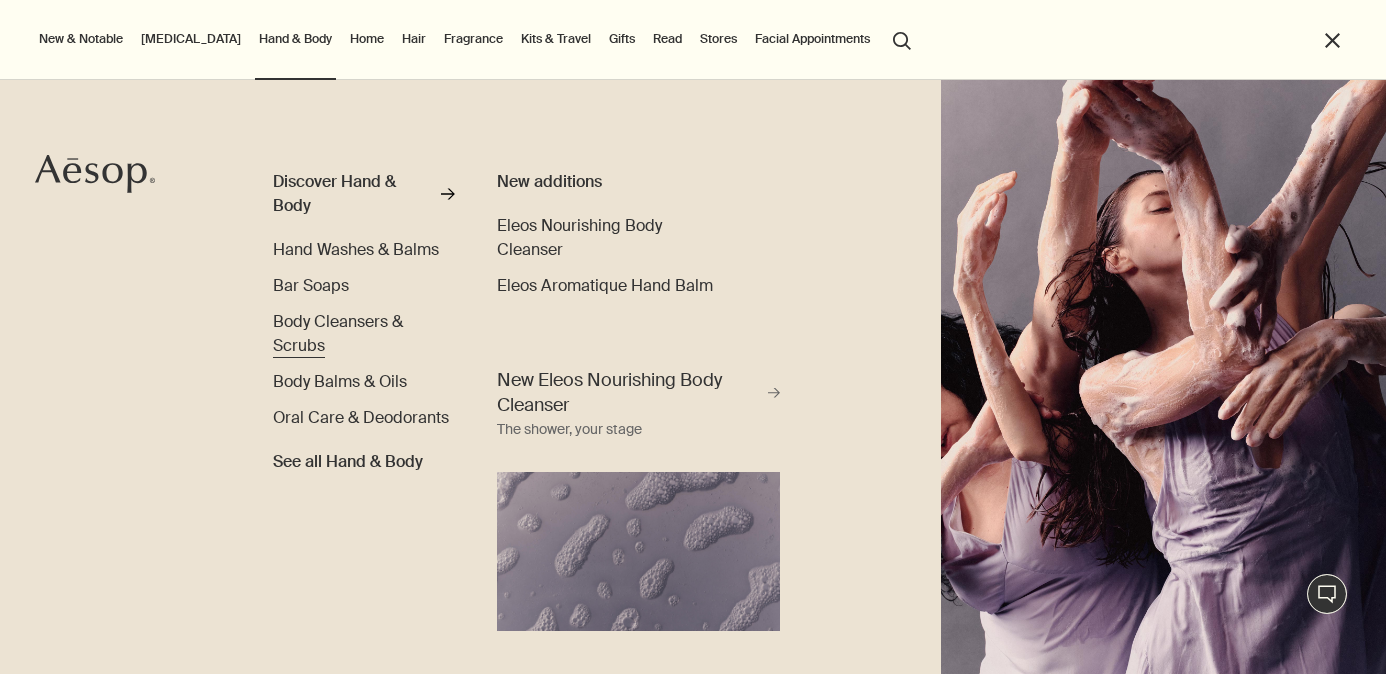 click on "Body Cleansers & Scrubs" at bounding box center (338, 333) 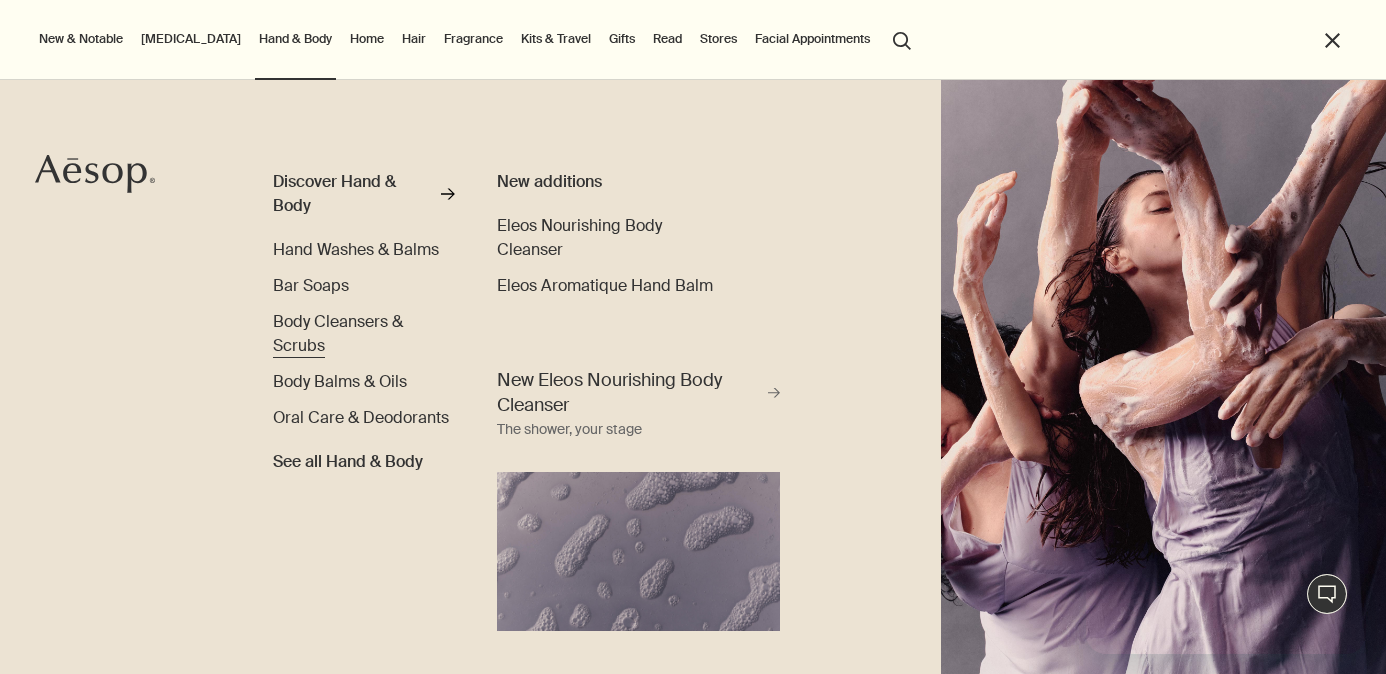scroll, scrollTop: 0, scrollLeft: 0, axis: both 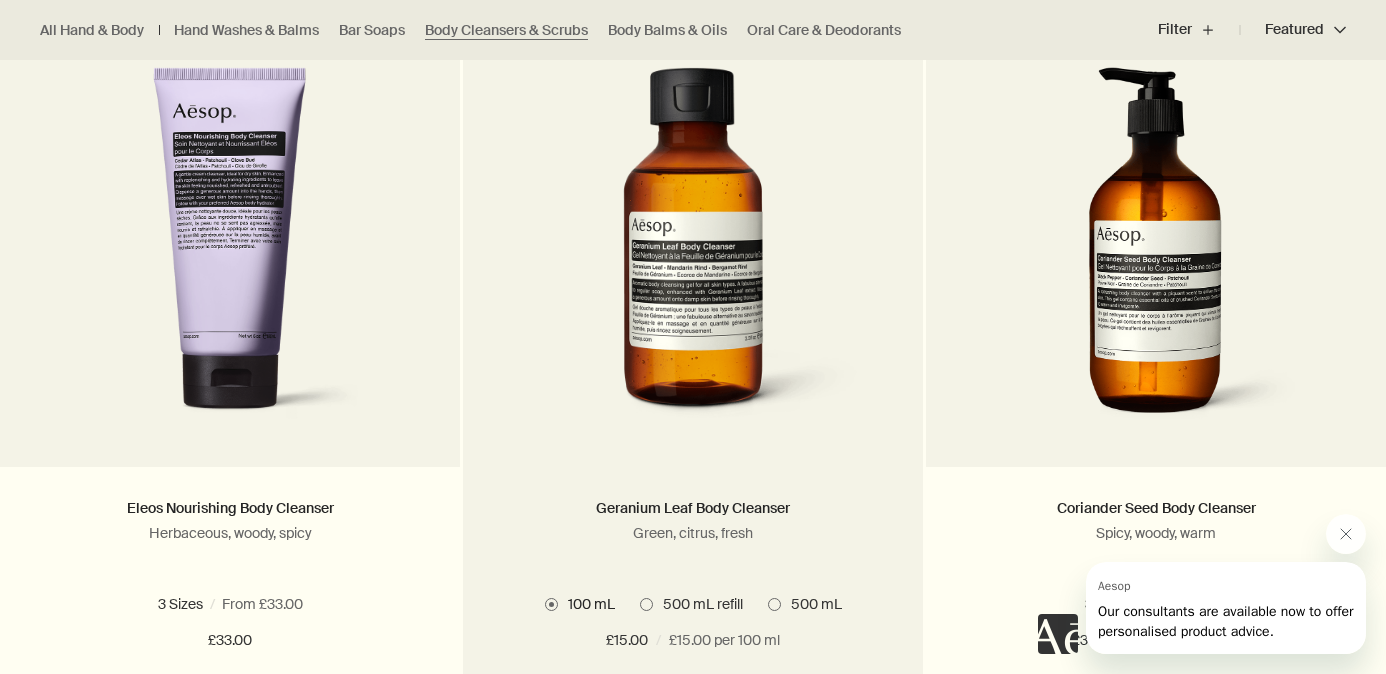 click at bounding box center [693, 252] 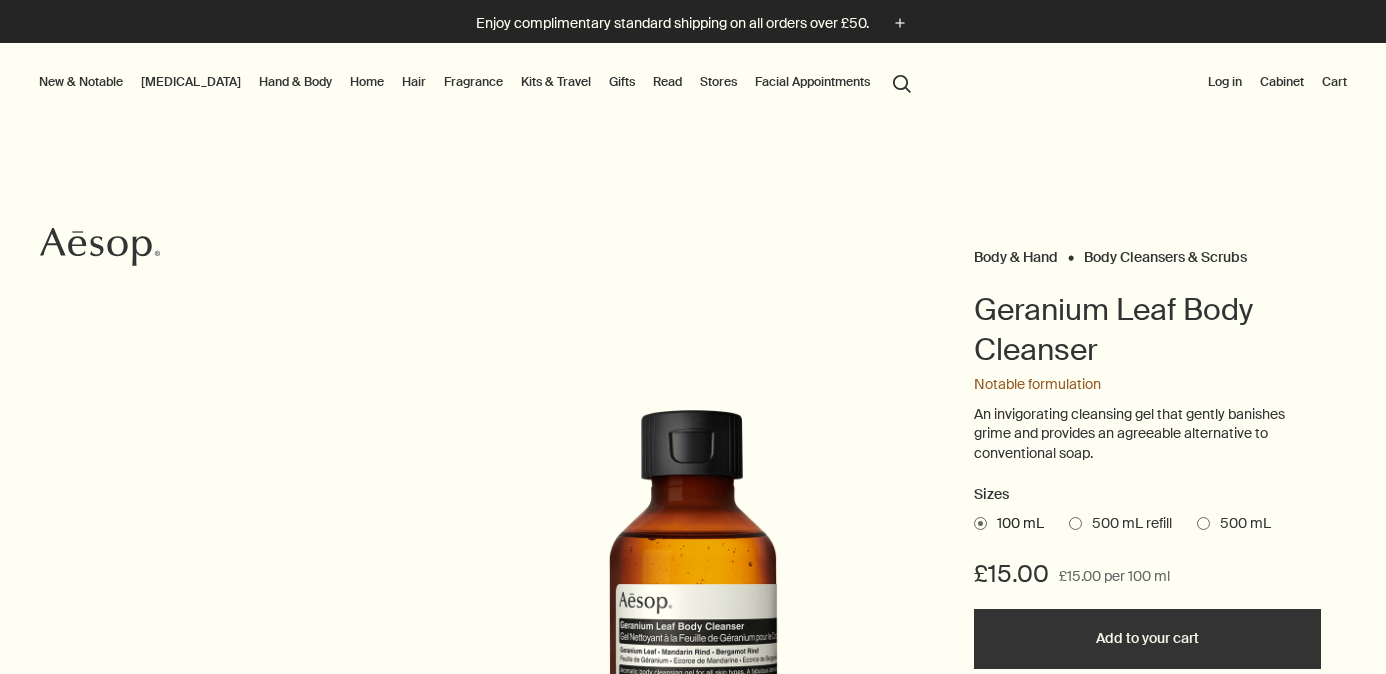 scroll, scrollTop: 0, scrollLeft: 0, axis: both 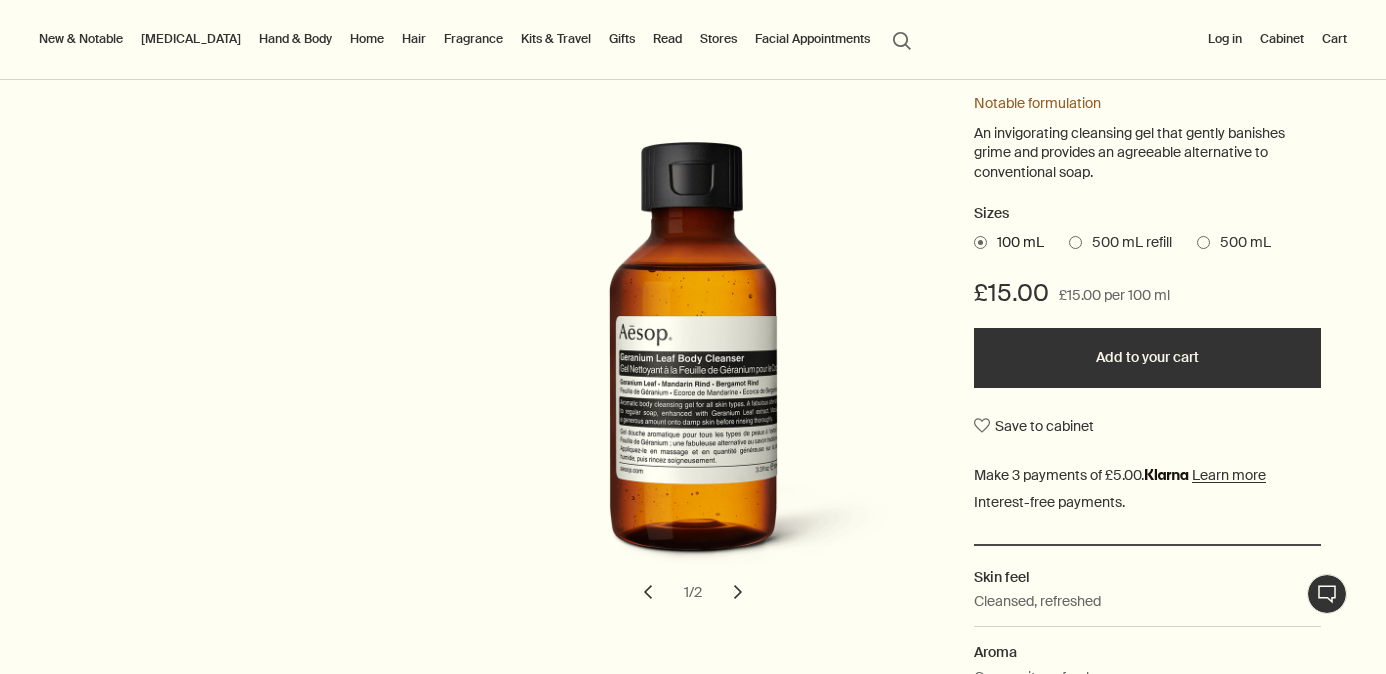 click at bounding box center (1075, 242) 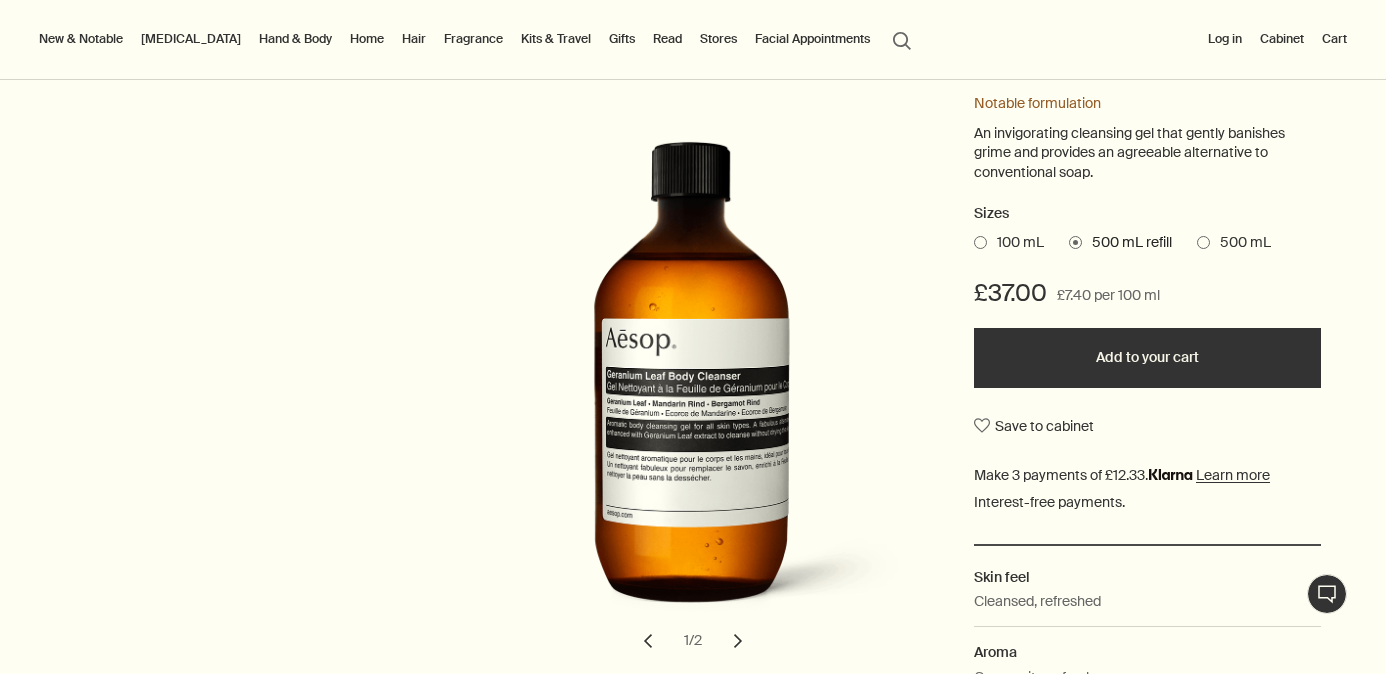 click at bounding box center (1203, 242) 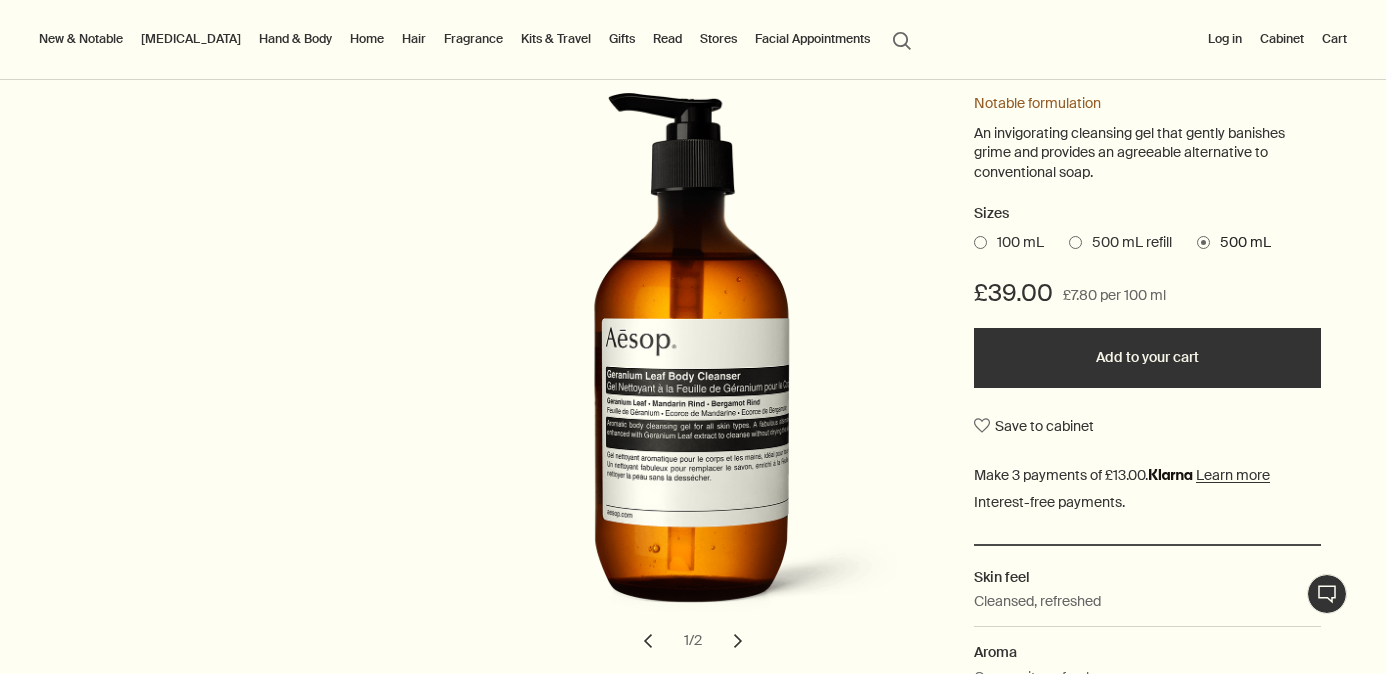 click at bounding box center (1075, 242) 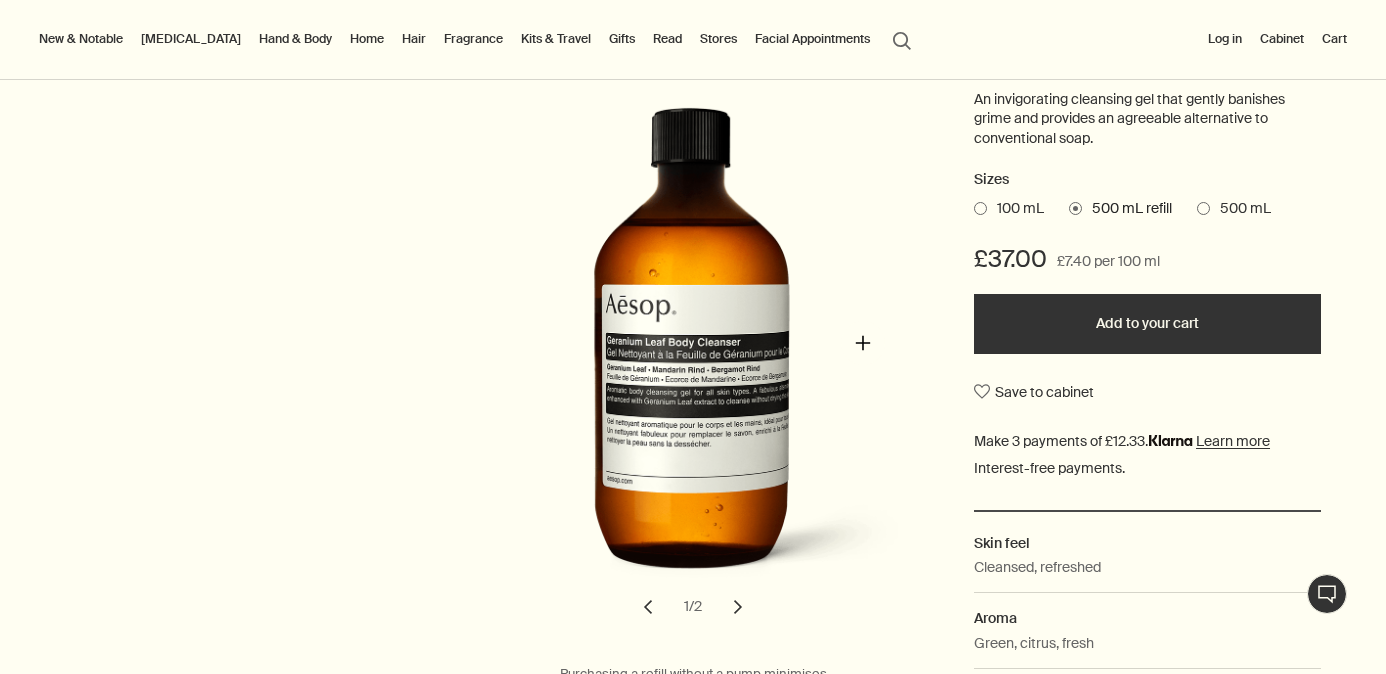 scroll, scrollTop: 310, scrollLeft: 0, axis: vertical 